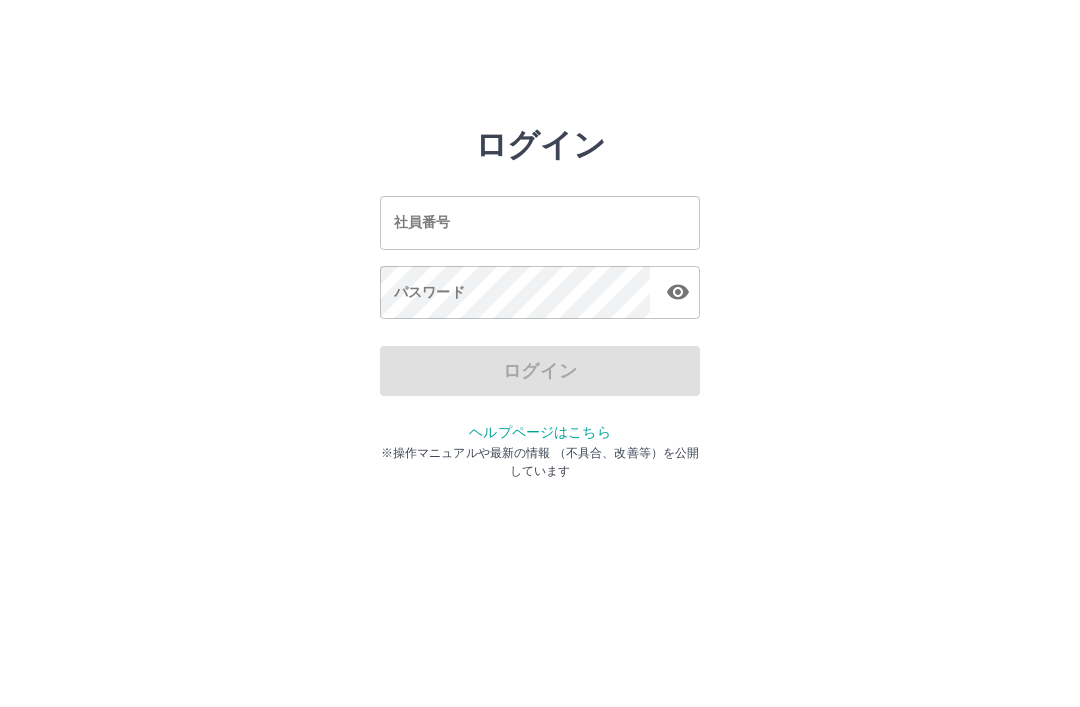 scroll, scrollTop: 0, scrollLeft: 0, axis: both 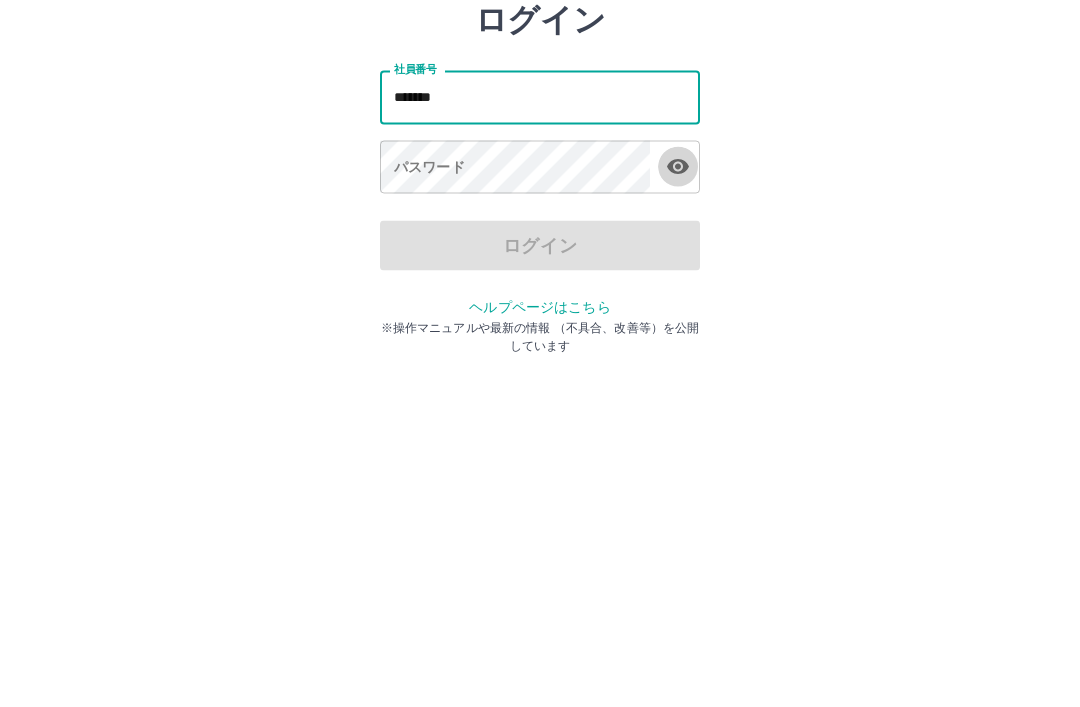 click 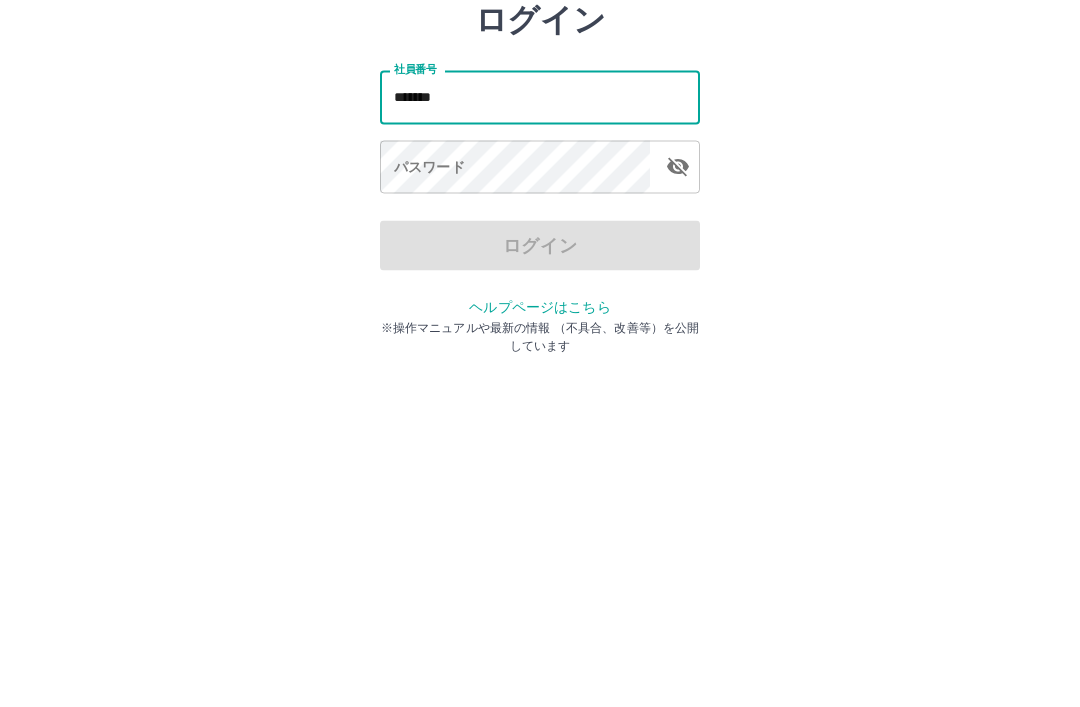 type on "*******" 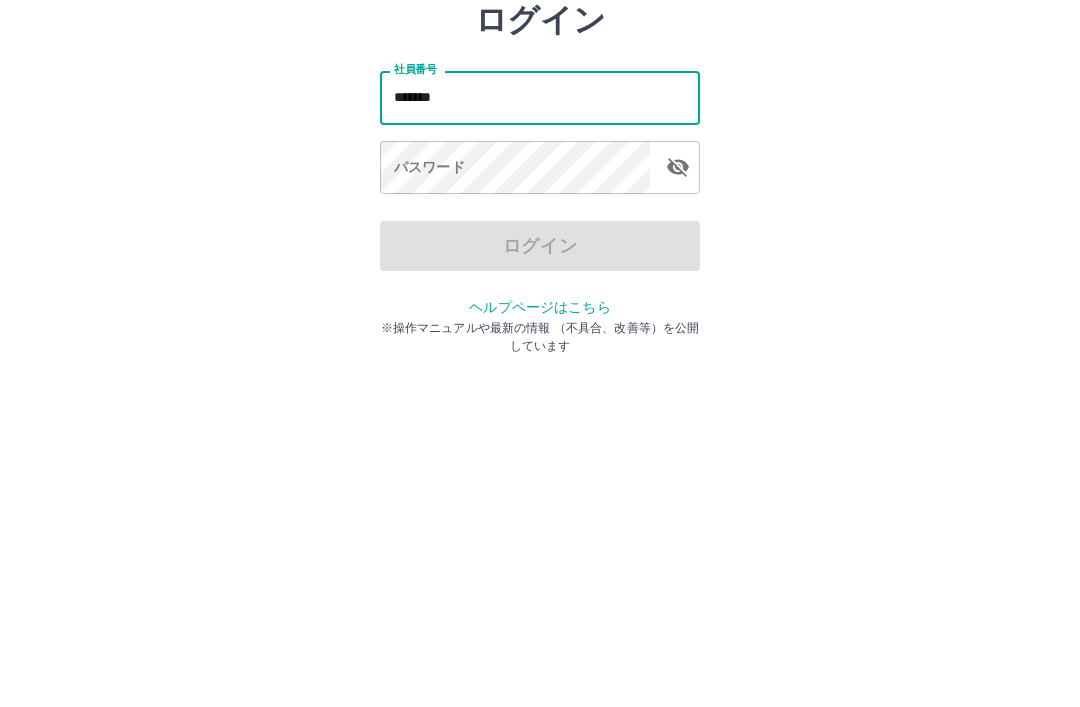 click on "パスワード パスワード" at bounding box center [540, 294] 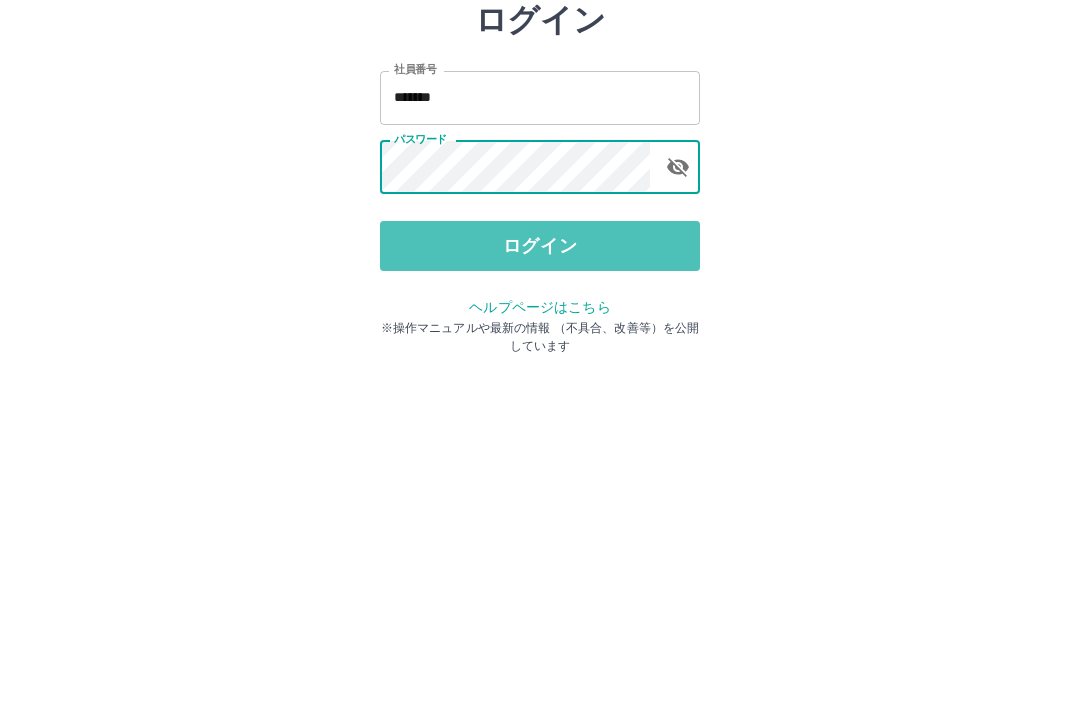 click on "ログイン" at bounding box center (540, 371) 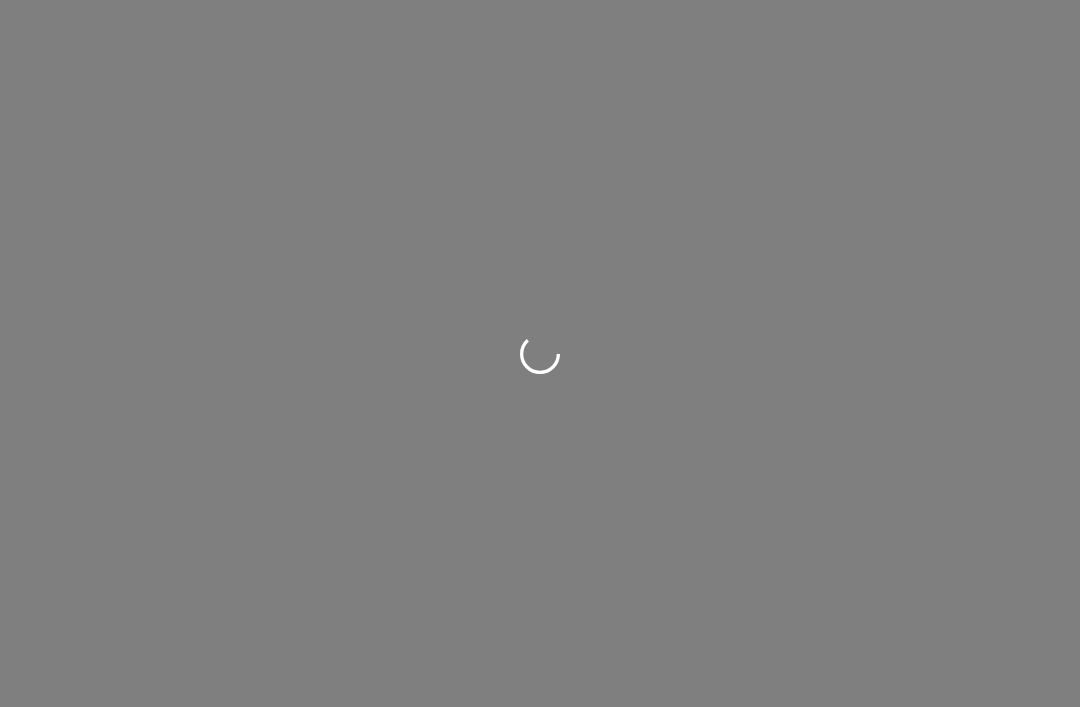 scroll, scrollTop: 0, scrollLeft: 0, axis: both 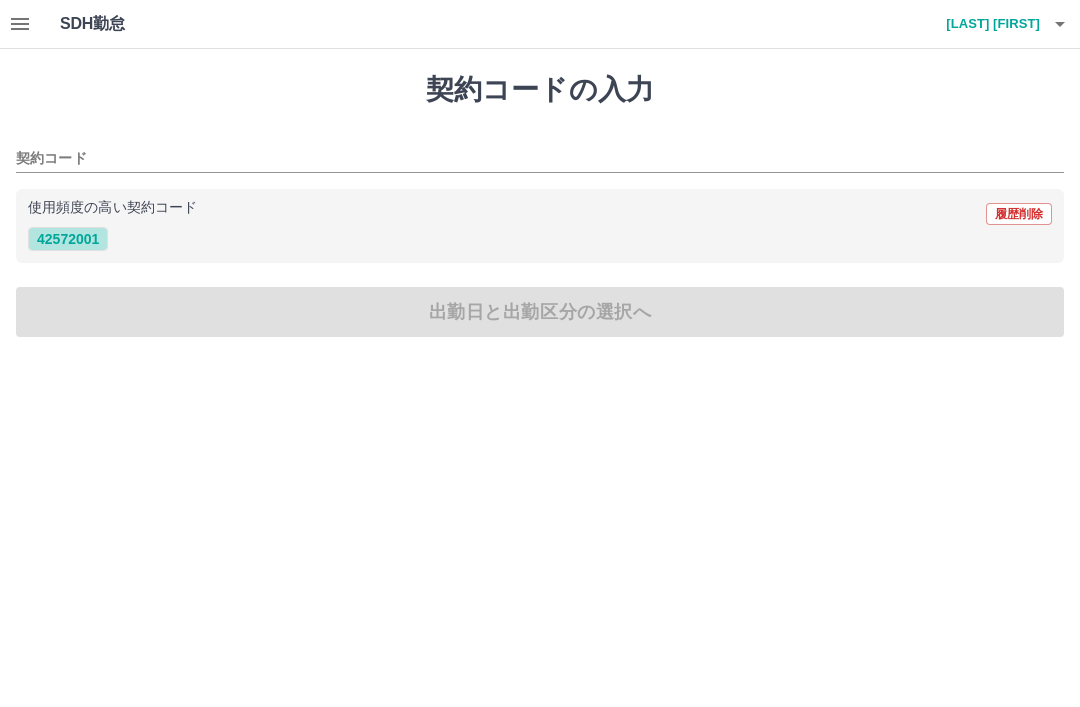 click on "42572001" at bounding box center [68, 239] 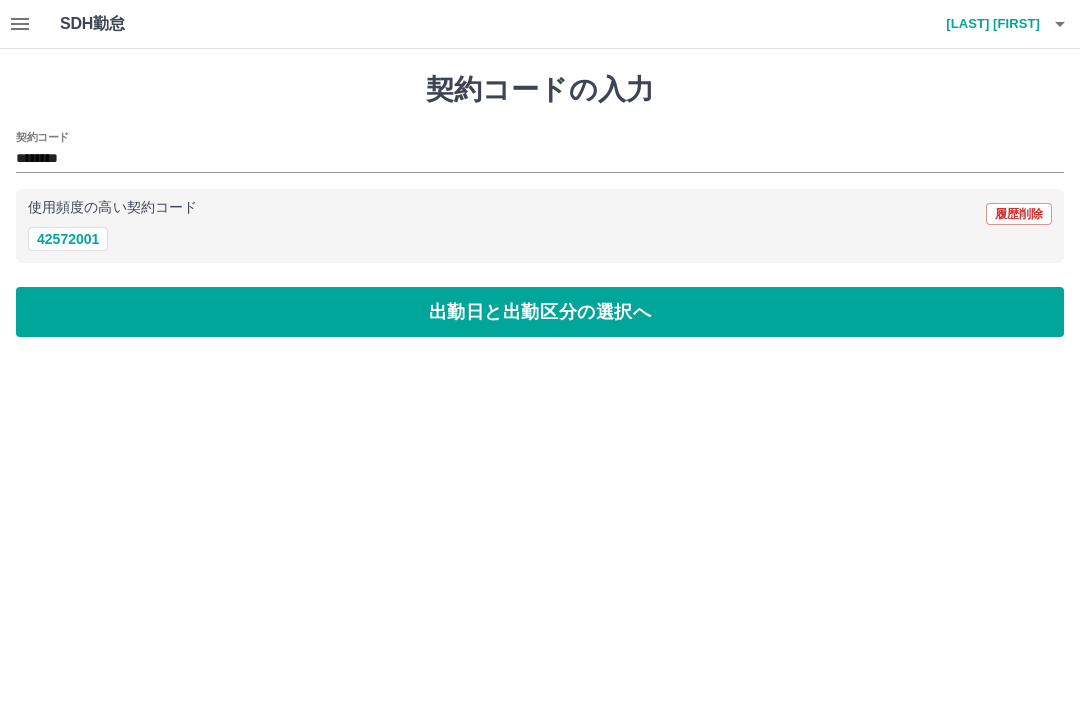 click on "出勤日と出勤区分の選択へ" at bounding box center [540, 312] 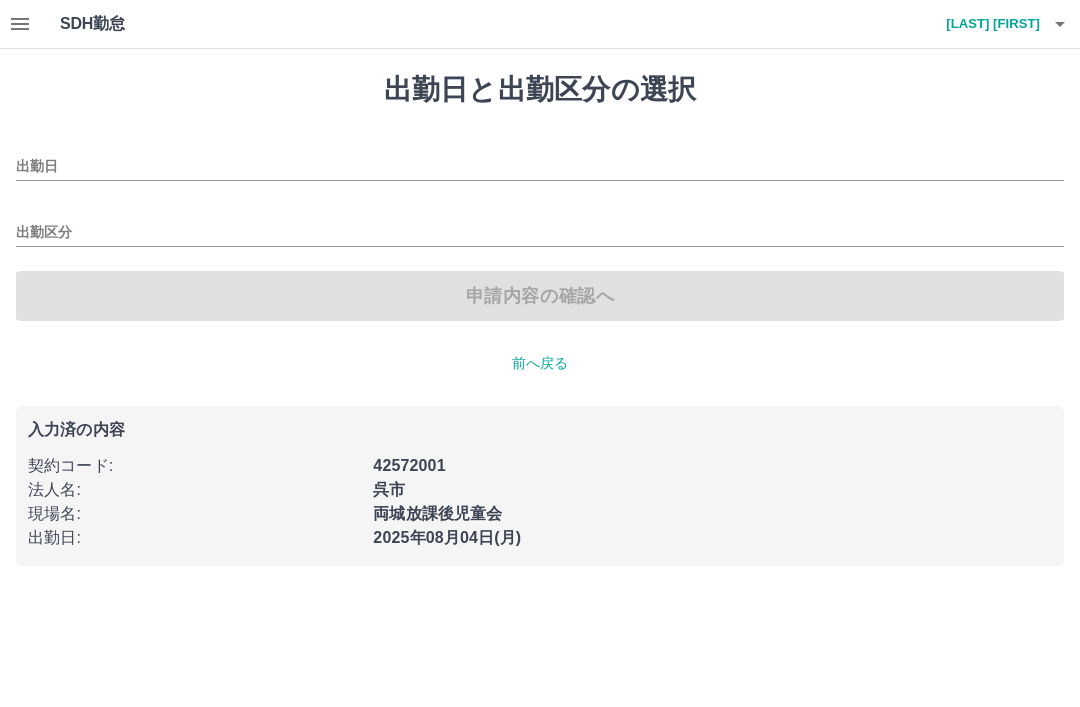 type on "**********" 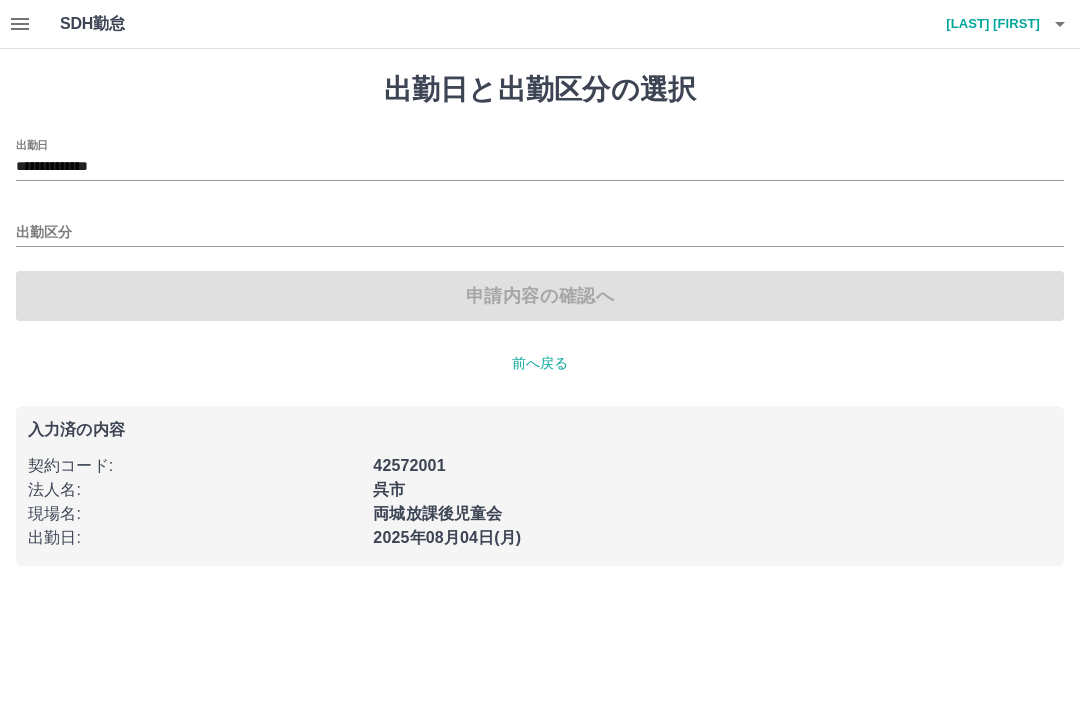 click on "出勤区分" at bounding box center [540, 226] 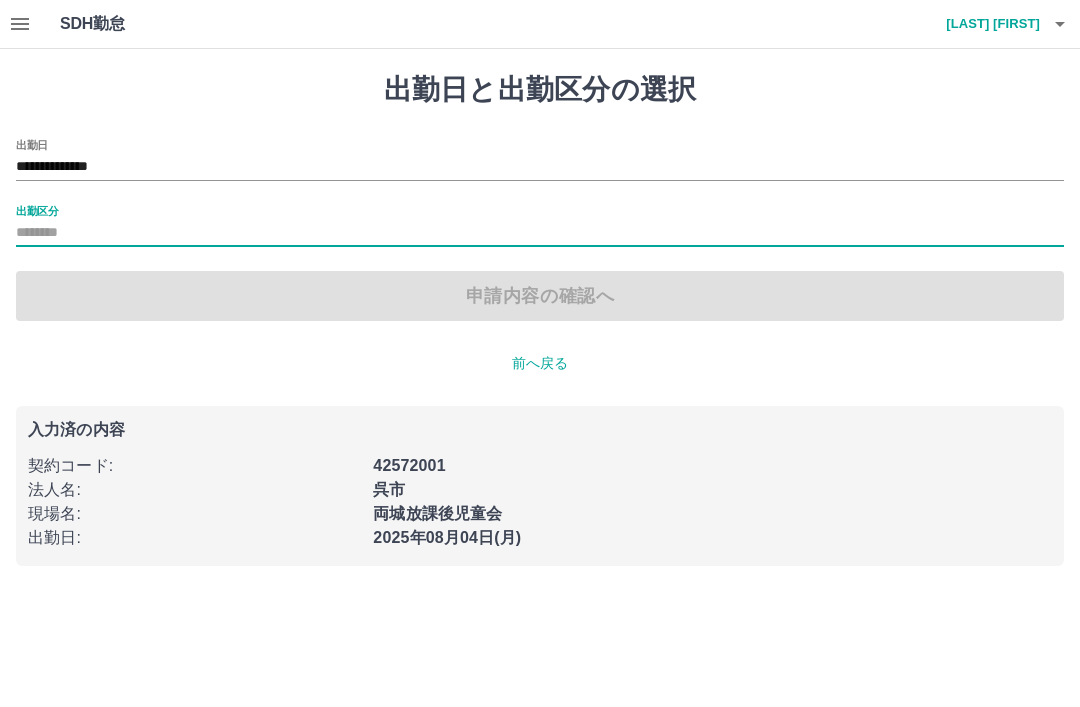 click on "出勤区分" at bounding box center [37, 210] 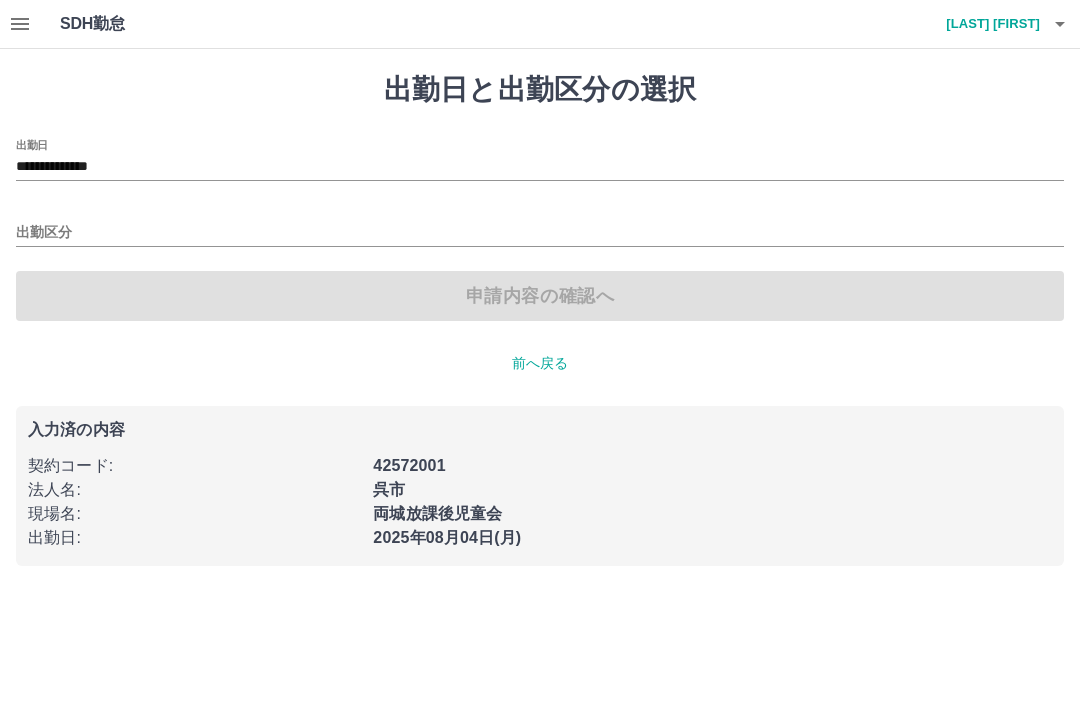 click on "出勤区分" at bounding box center (540, 226) 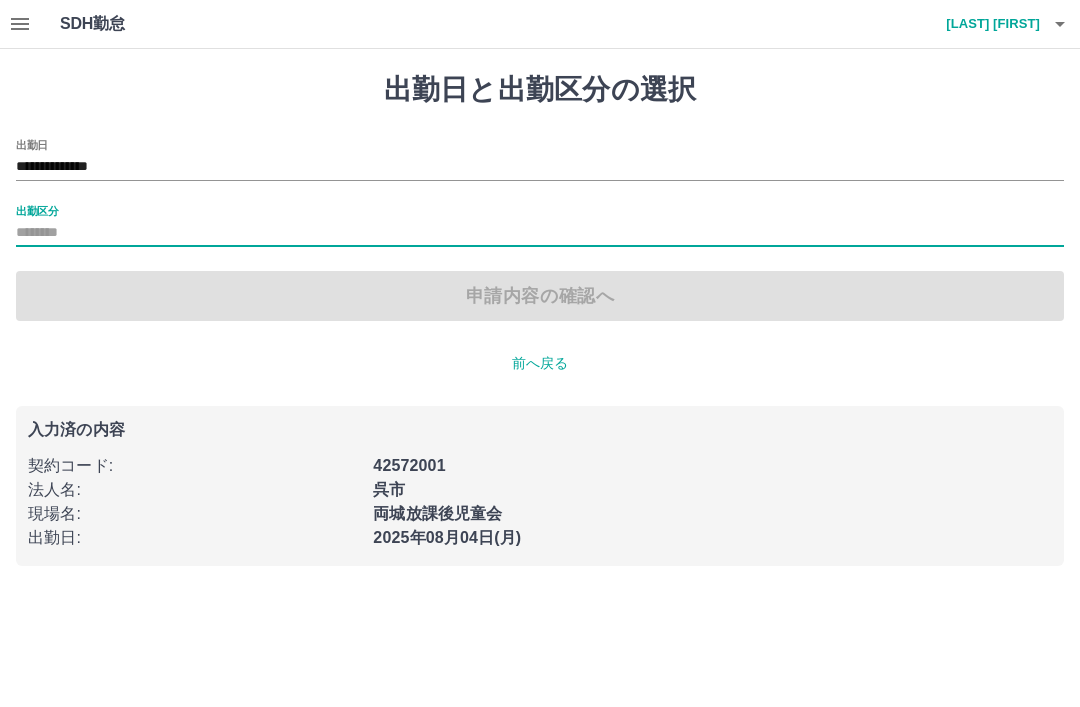 click on "出勤区分" at bounding box center (37, 210) 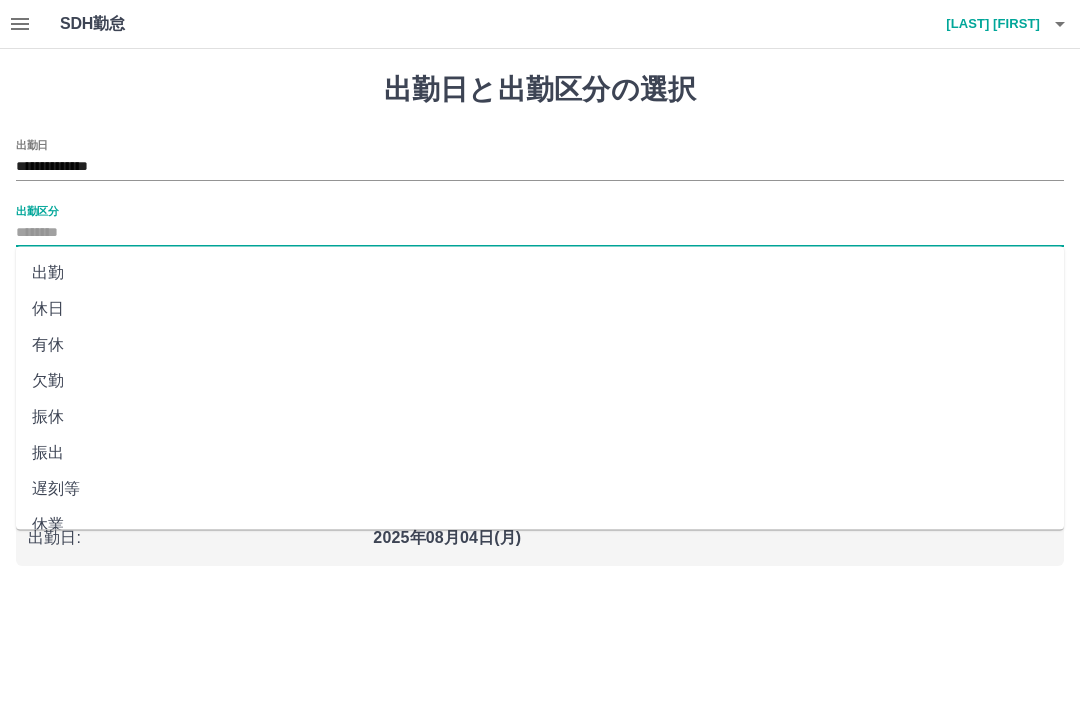 click on "出勤" at bounding box center [540, 273] 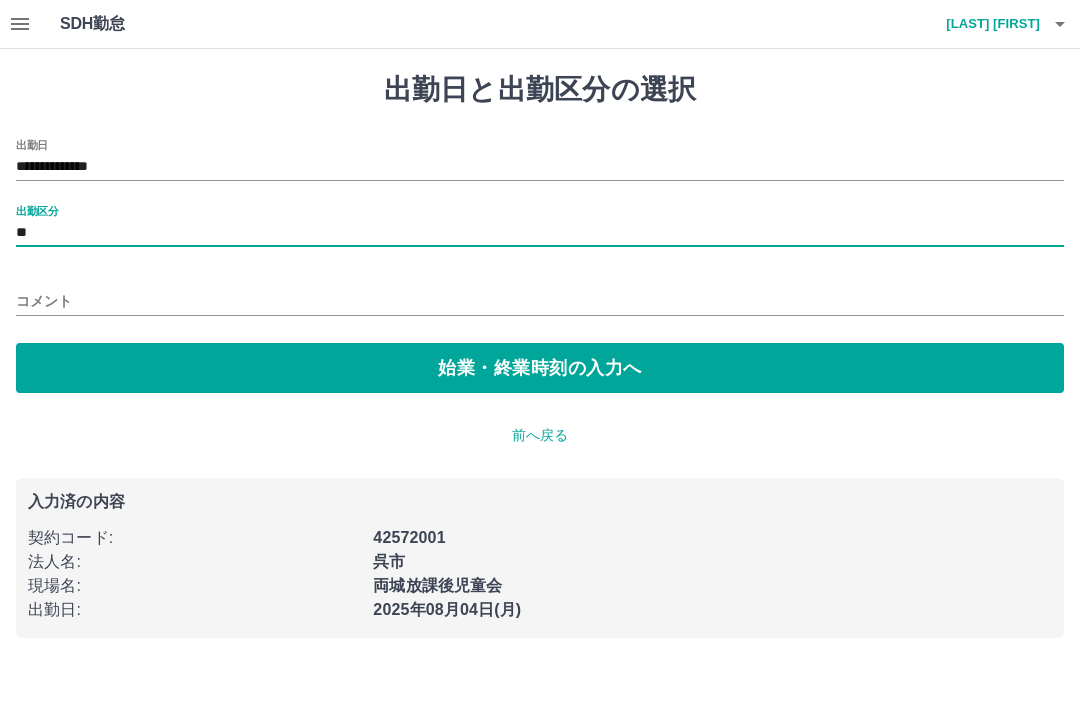 click on "始業・終業時刻の入力へ" at bounding box center (540, 368) 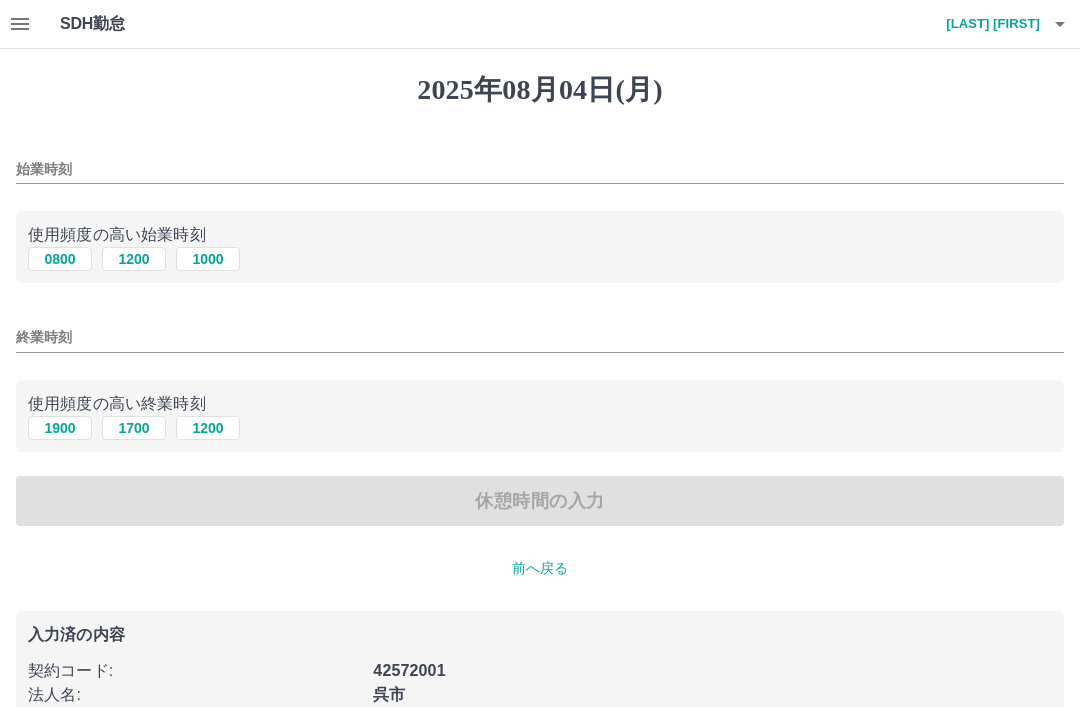 click on "始業時刻" at bounding box center (540, 169) 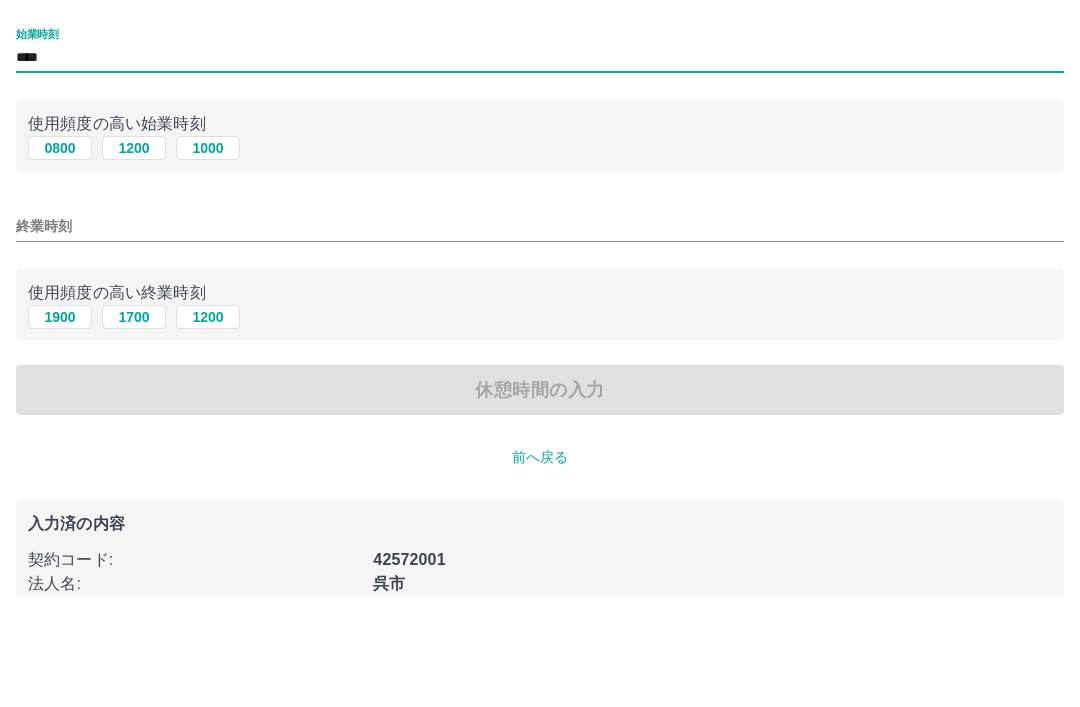 type on "****" 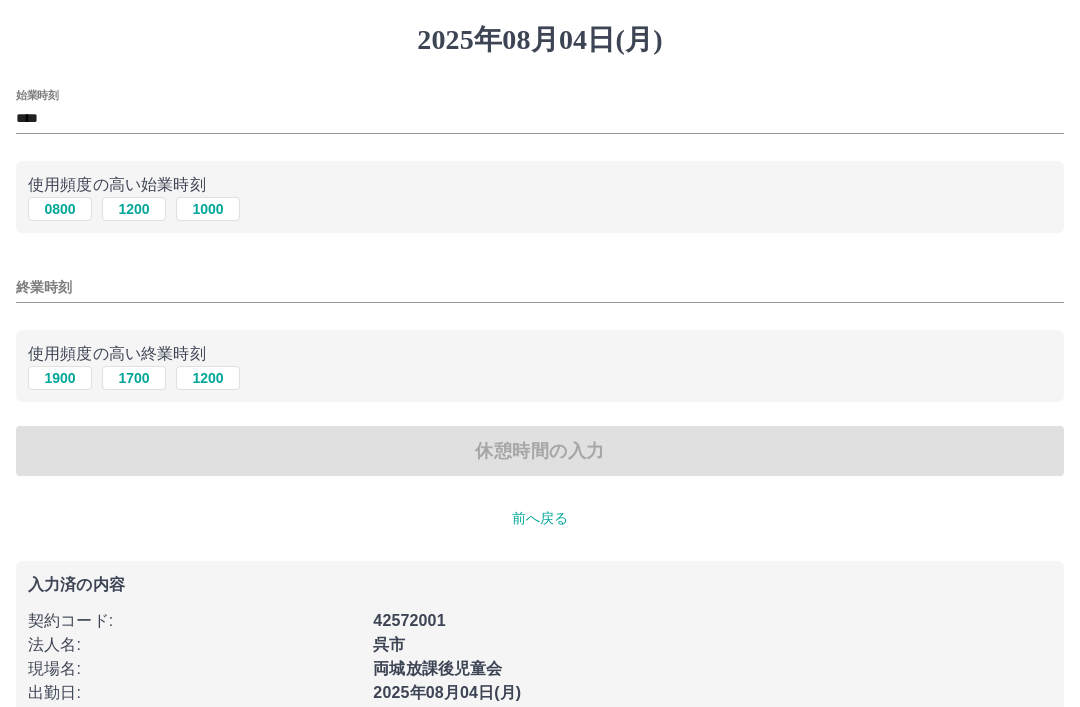 click on "終業時刻" at bounding box center (540, 281) 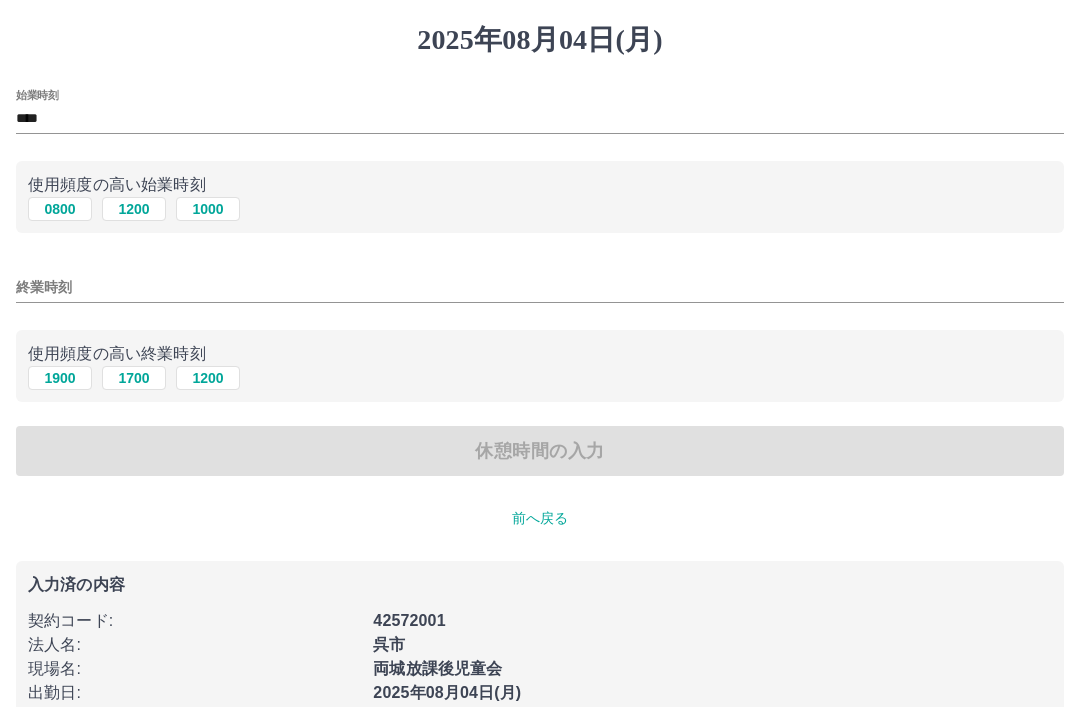 click on "終業時刻" at bounding box center (540, 287) 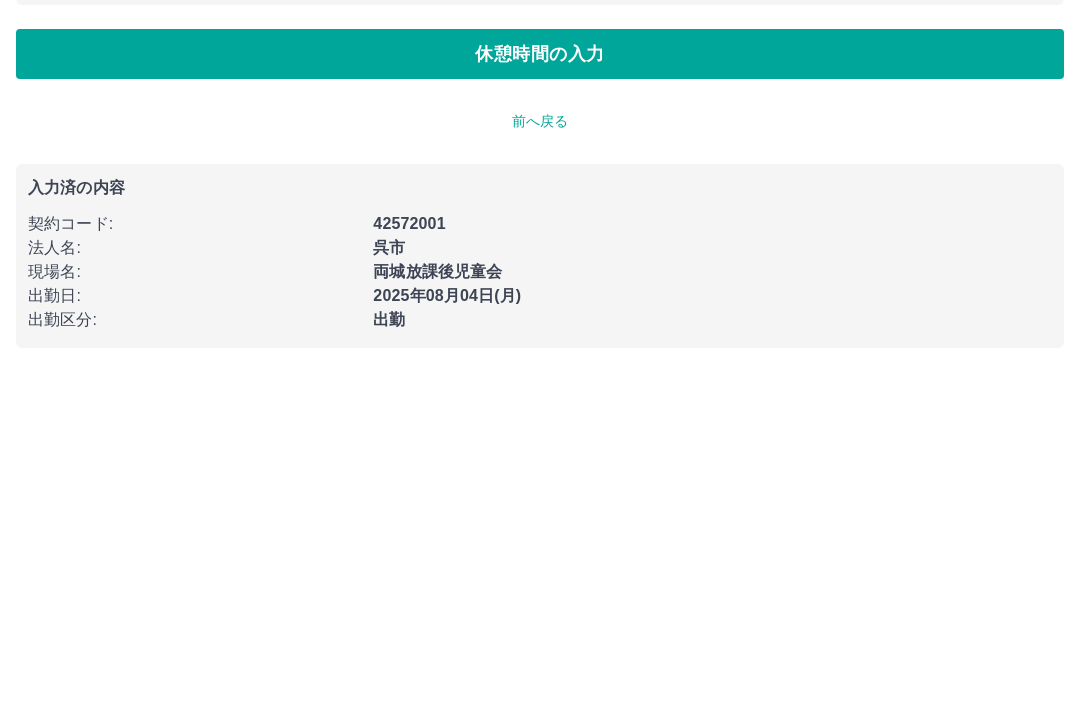 scroll, scrollTop: 107, scrollLeft: 0, axis: vertical 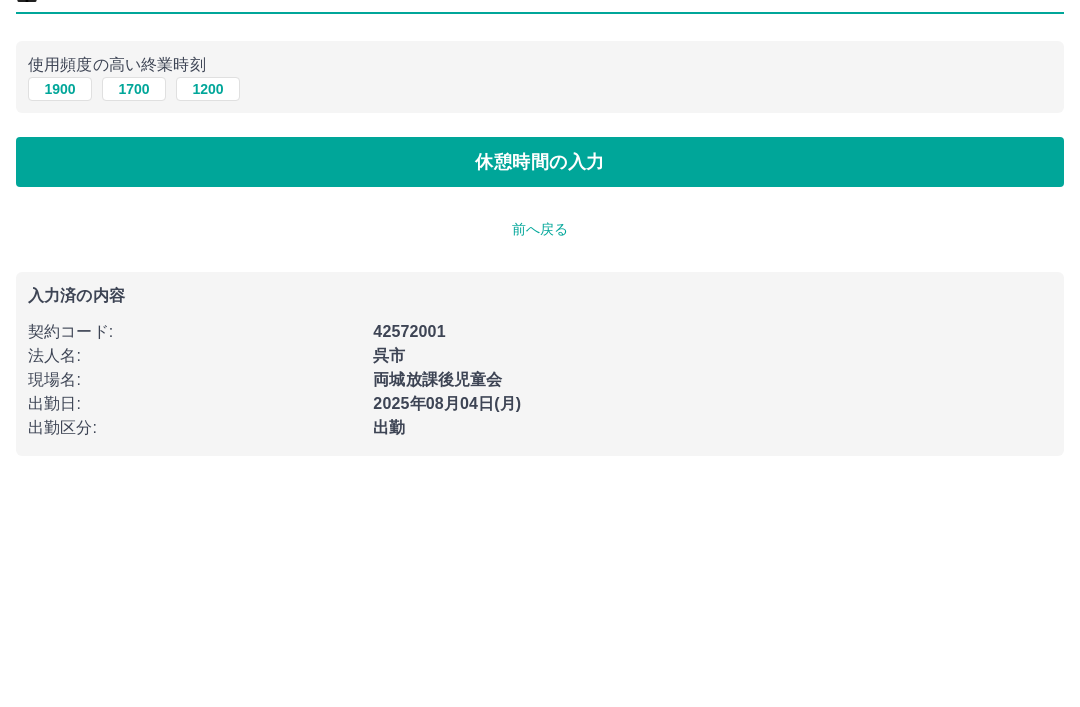 type on "****" 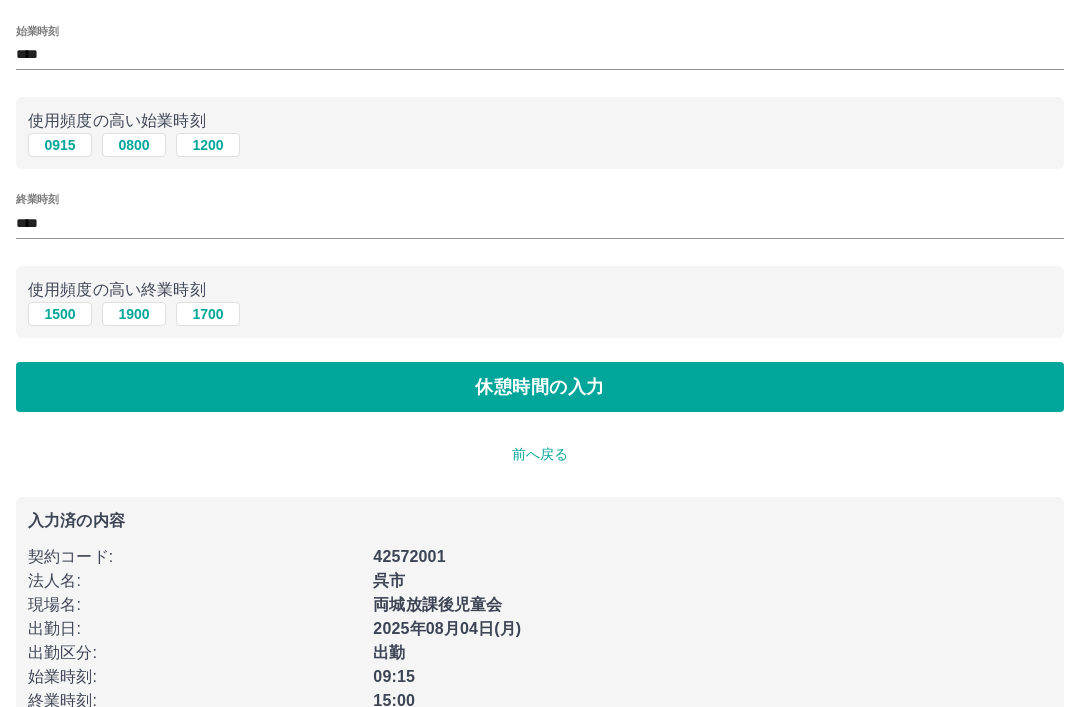 scroll, scrollTop: 0, scrollLeft: 0, axis: both 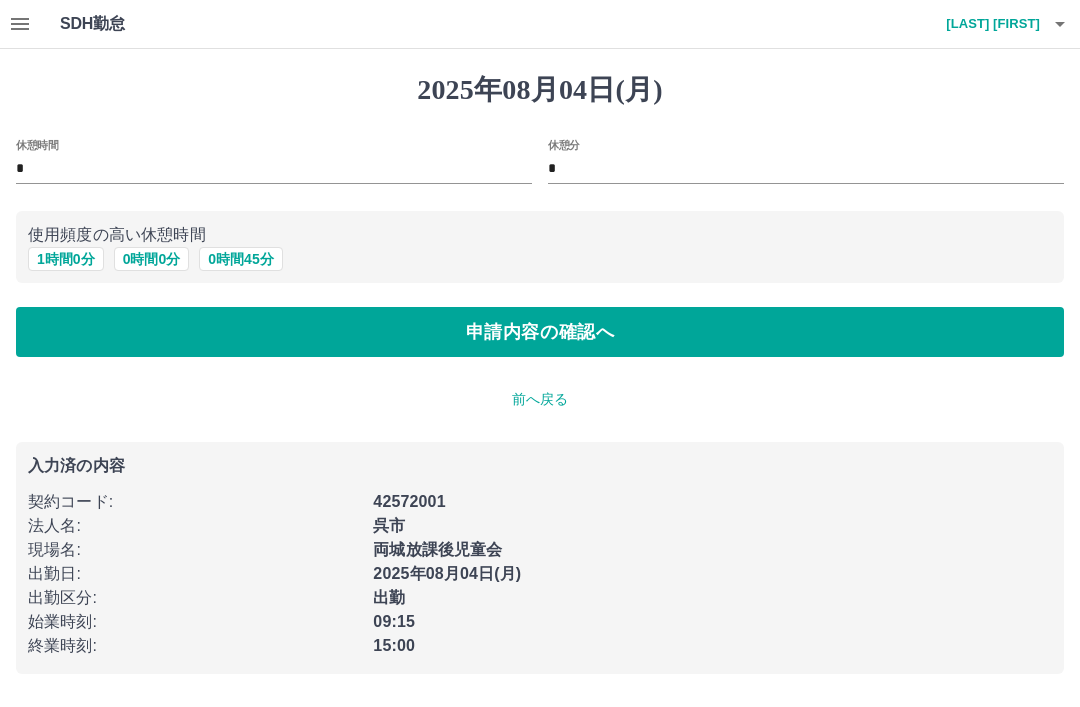 click on "0 時間 0 分" at bounding box center (152, 259) 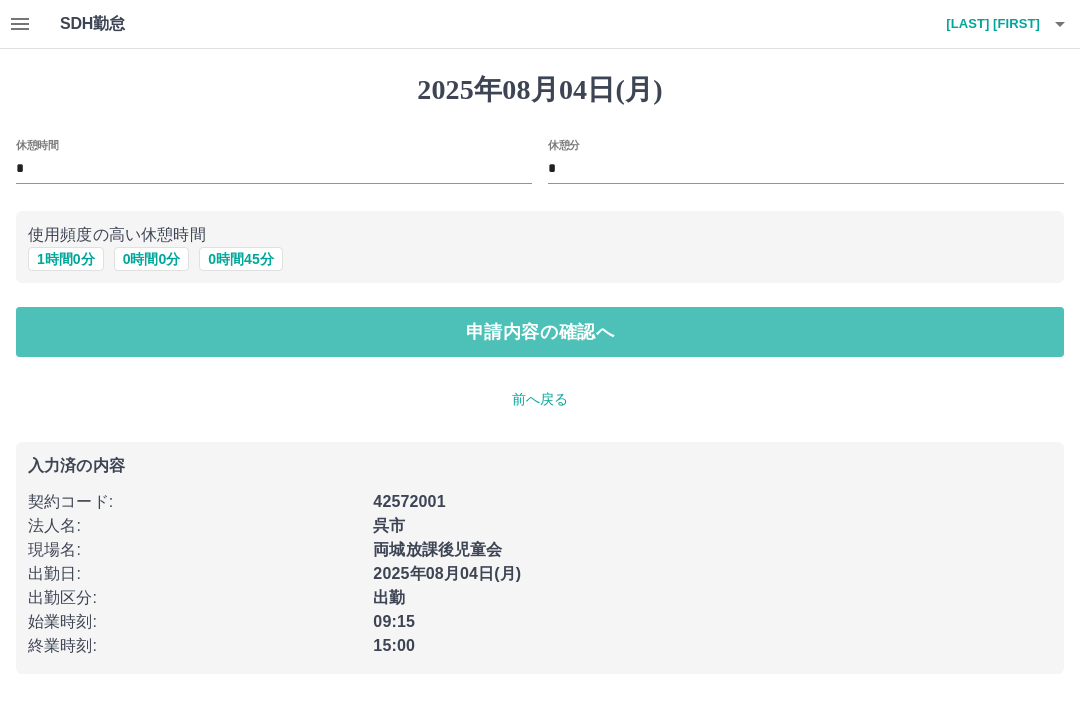 click on "申請内容の確認へ" at bounding box center [540, 332] 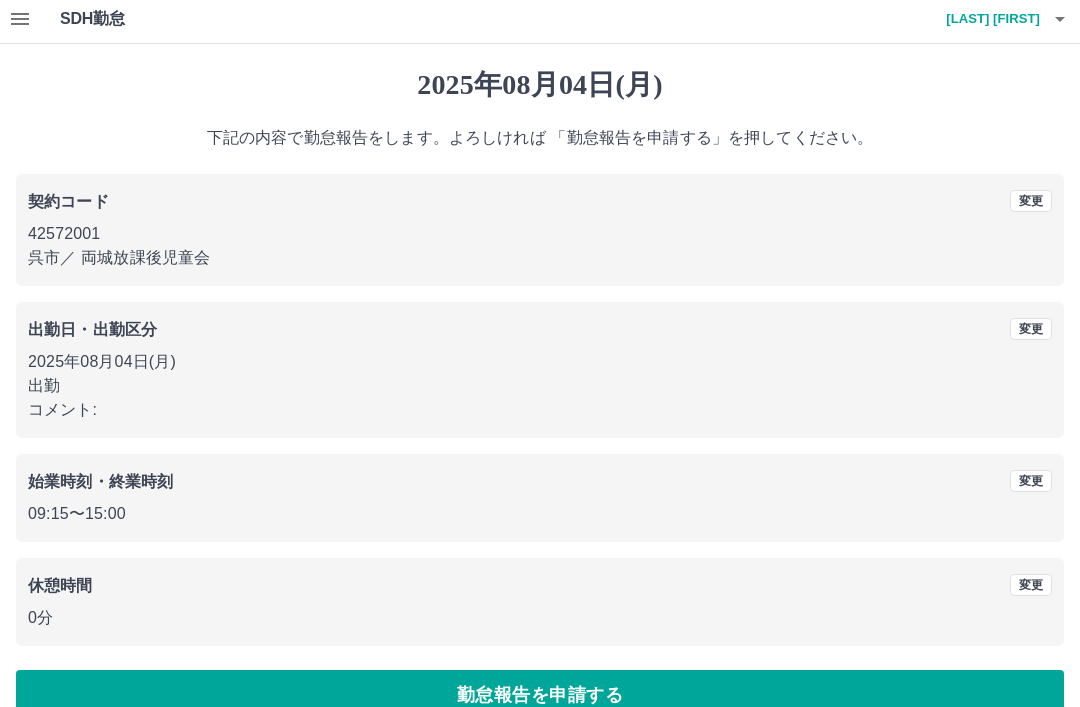 scroll, scrollTop: 41, scrollLeft: 0, axis: vertical 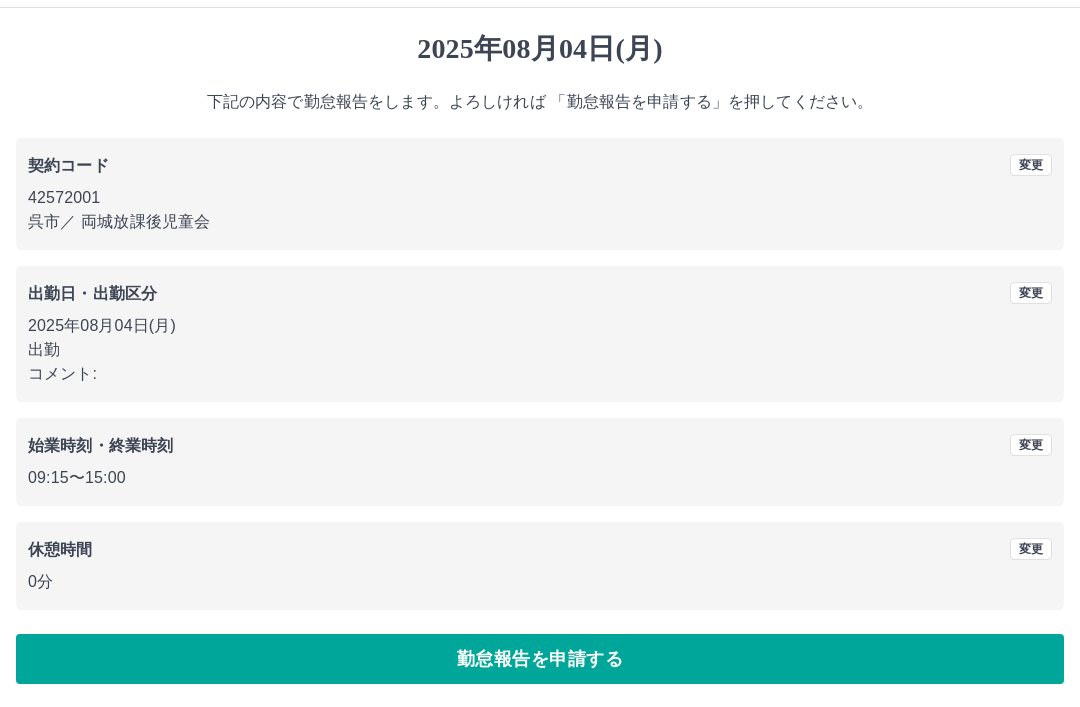 click on "勤怠報告を申請する" at bounding box center (540, 659) 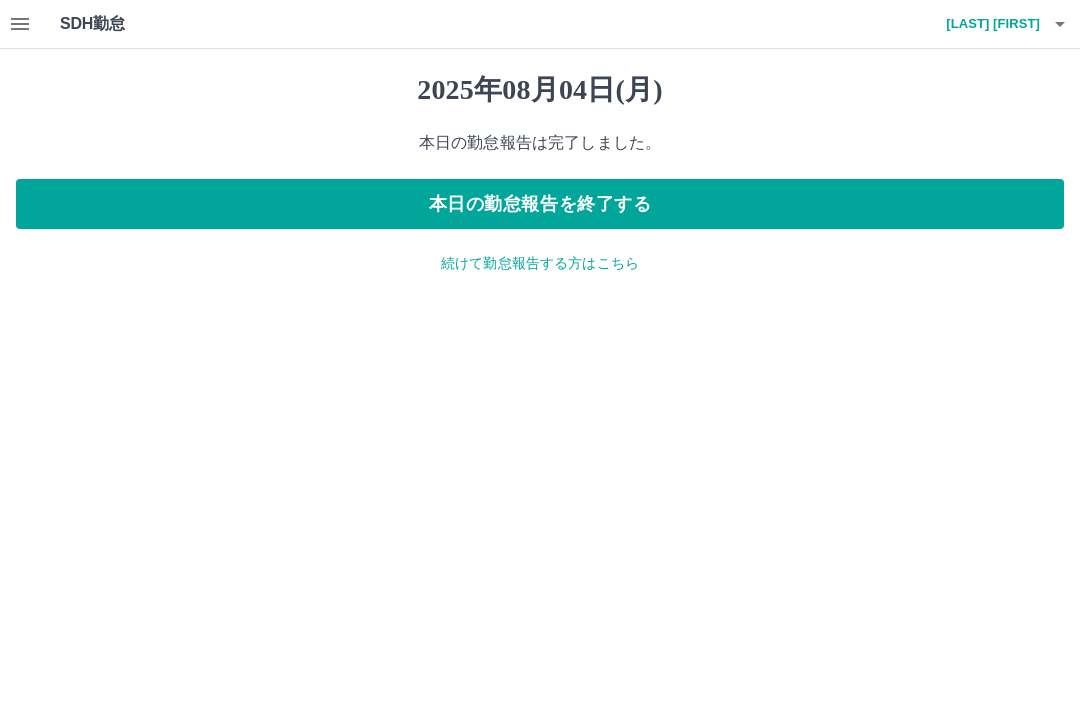 scroll, scrollTop: 0, scrollLeft: 0, axis: both 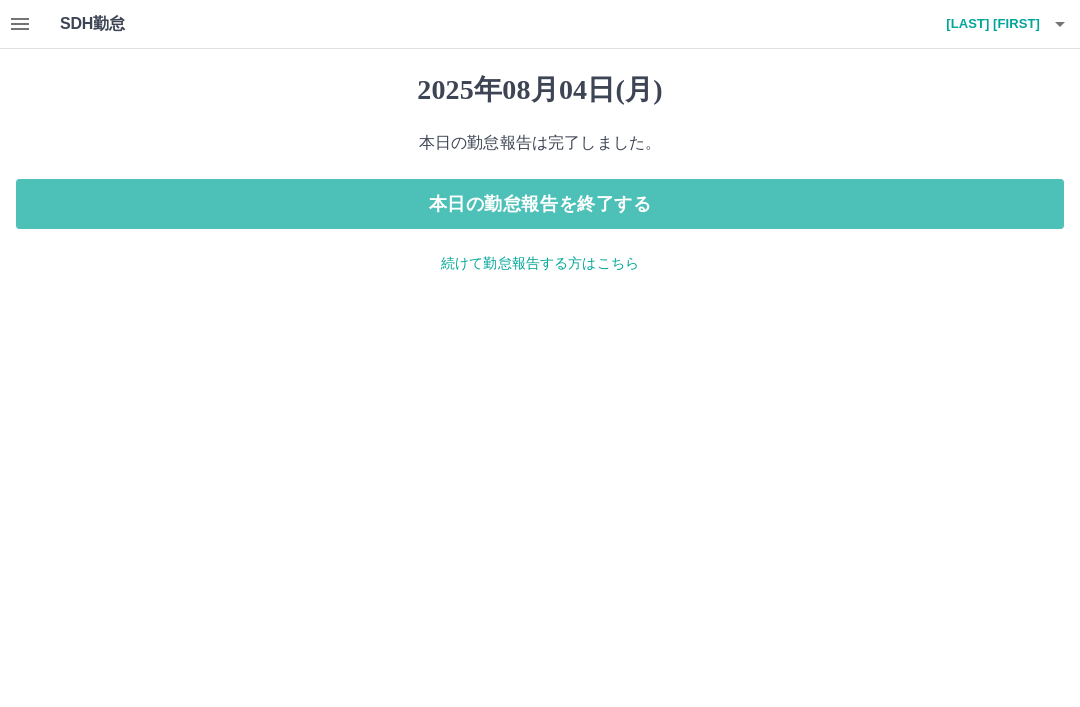 click on "本日の勤怠報告を終了する" at bounding box center [540, 204] 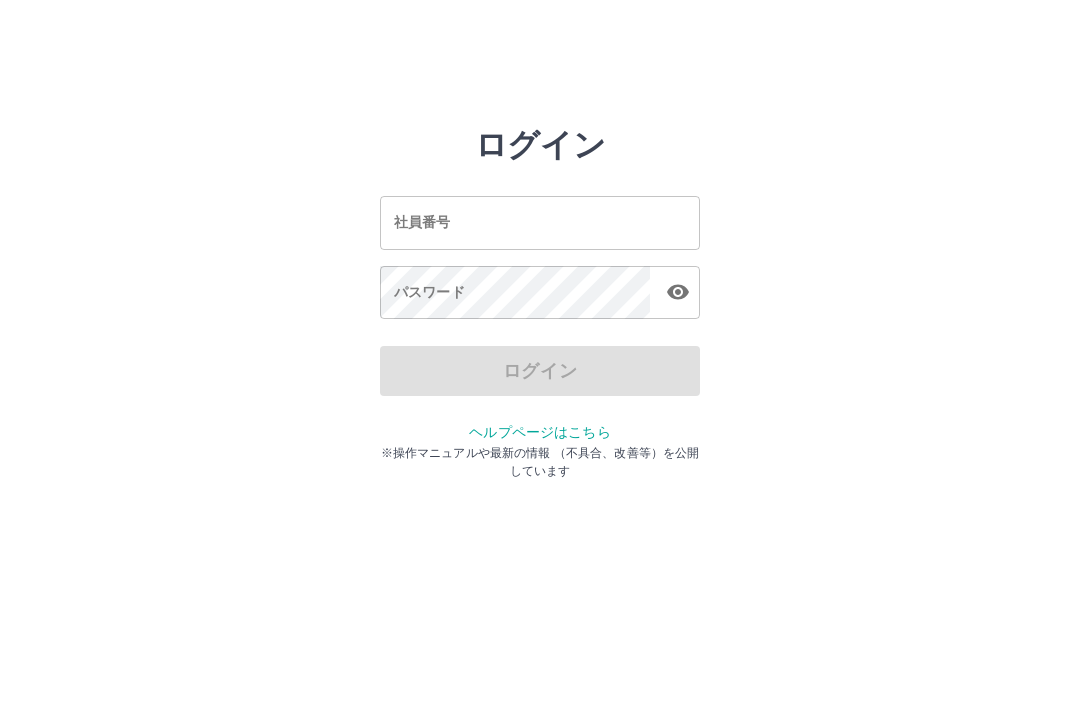 scroll, scrollTop: 0, scrollLeft: 0, axis: both 